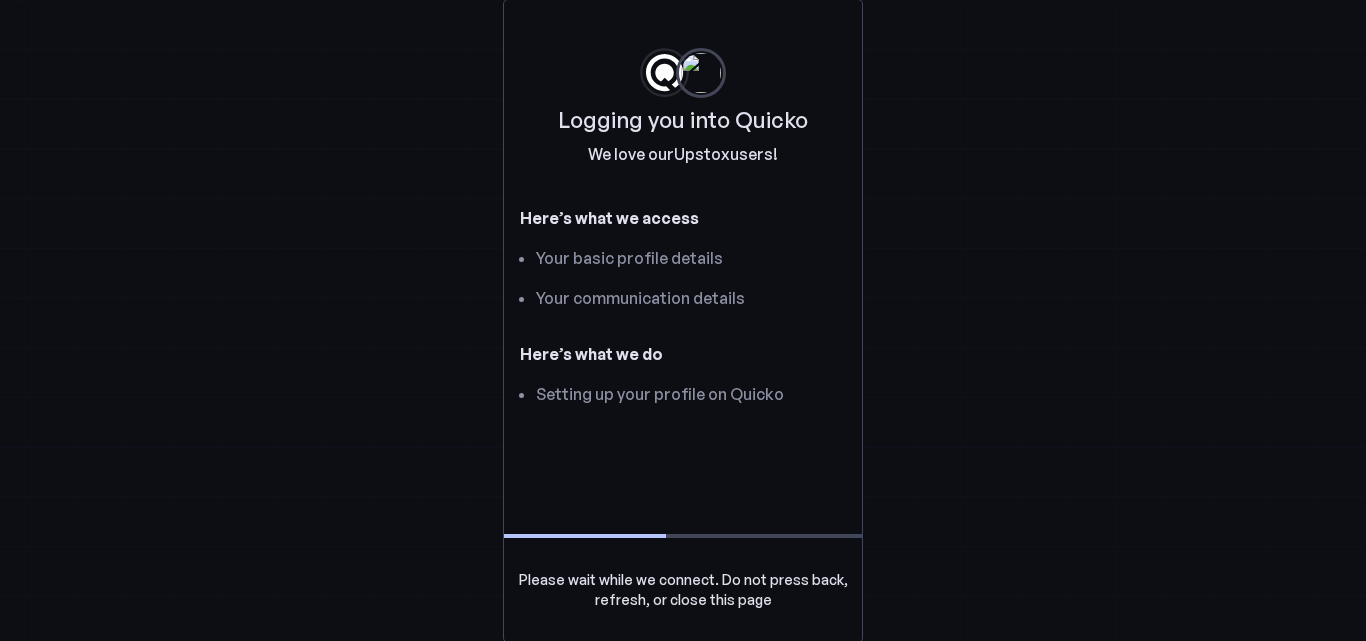 scroll, scrollTop: 0, scrollLeft: 0, axis: both 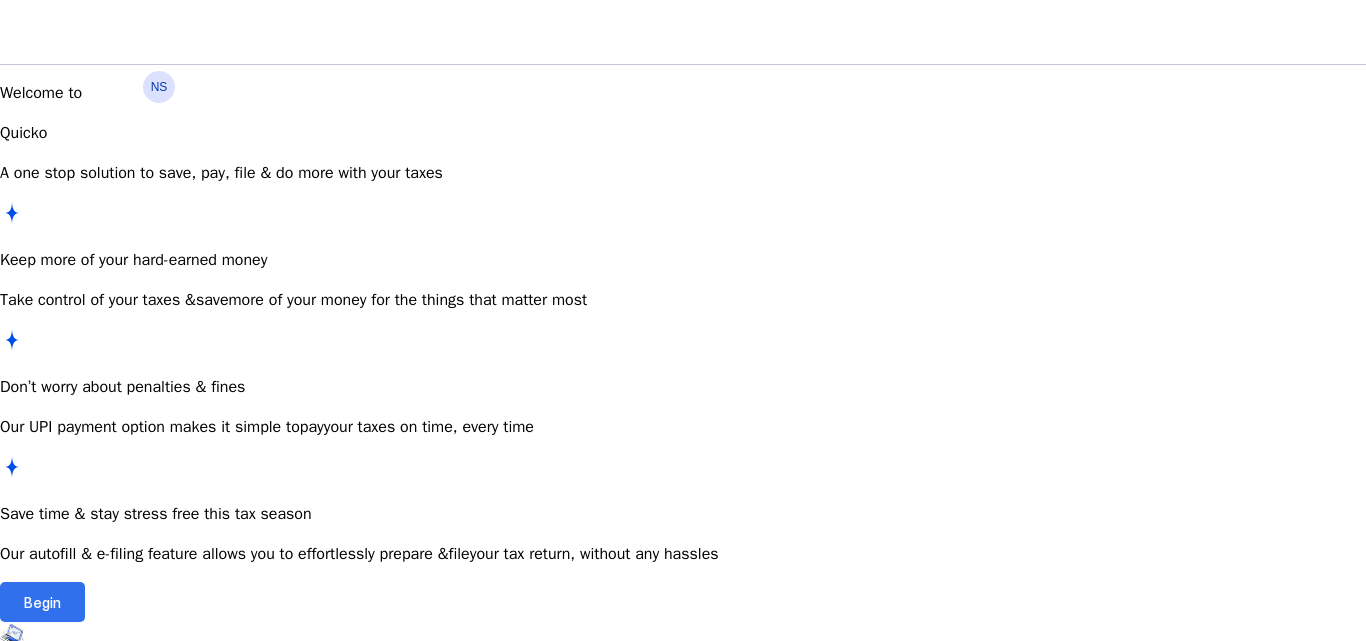 click on "Begin" at bounding box center [42, 602] 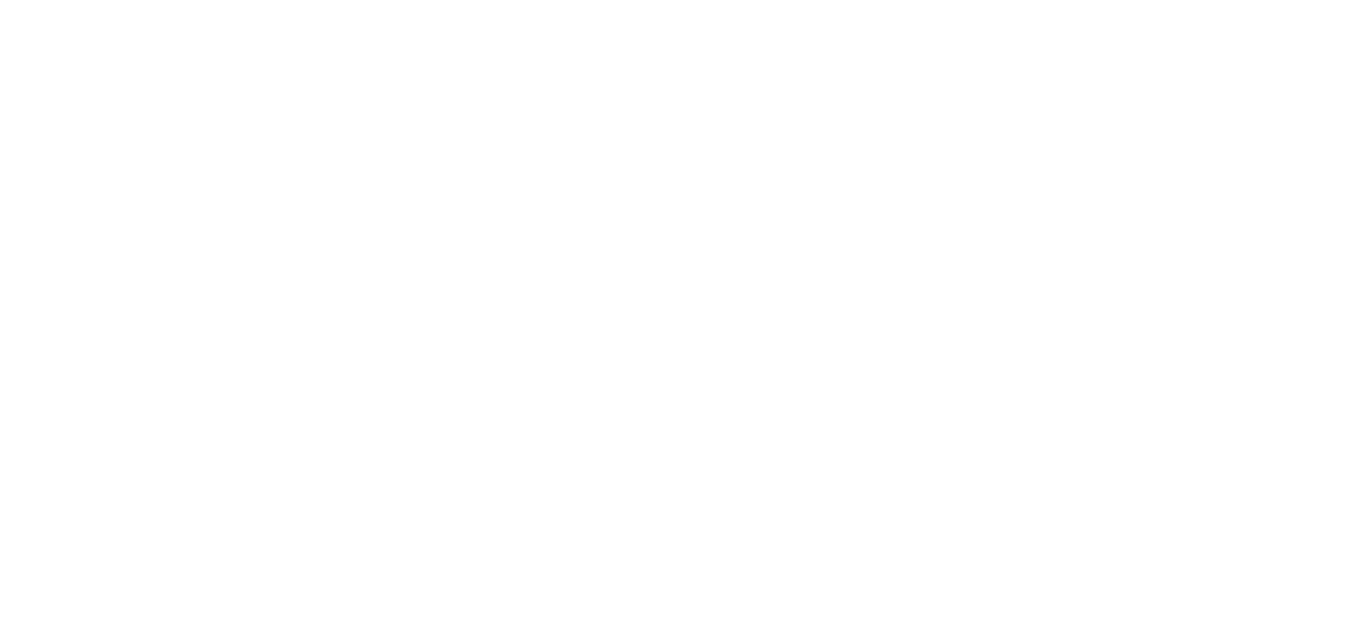scroll, scrollTop: 0, scrollLeft: 0, axis: both 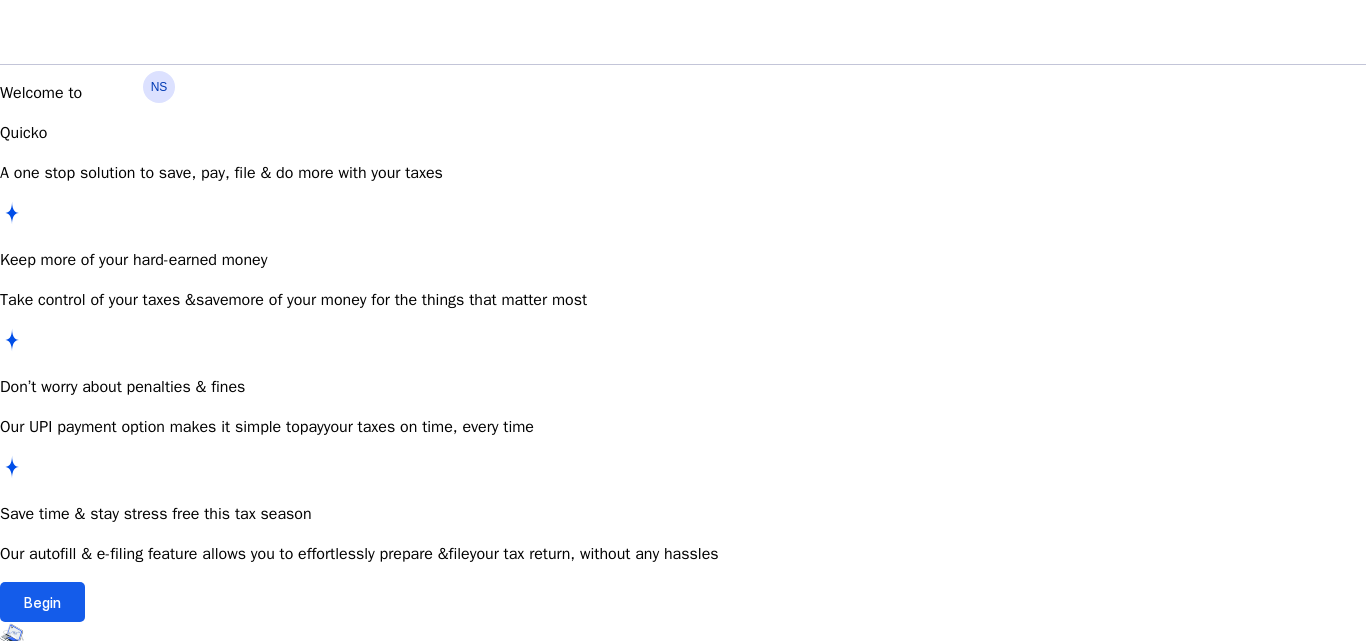 click on "Begin" at bounding box center (42, 602) 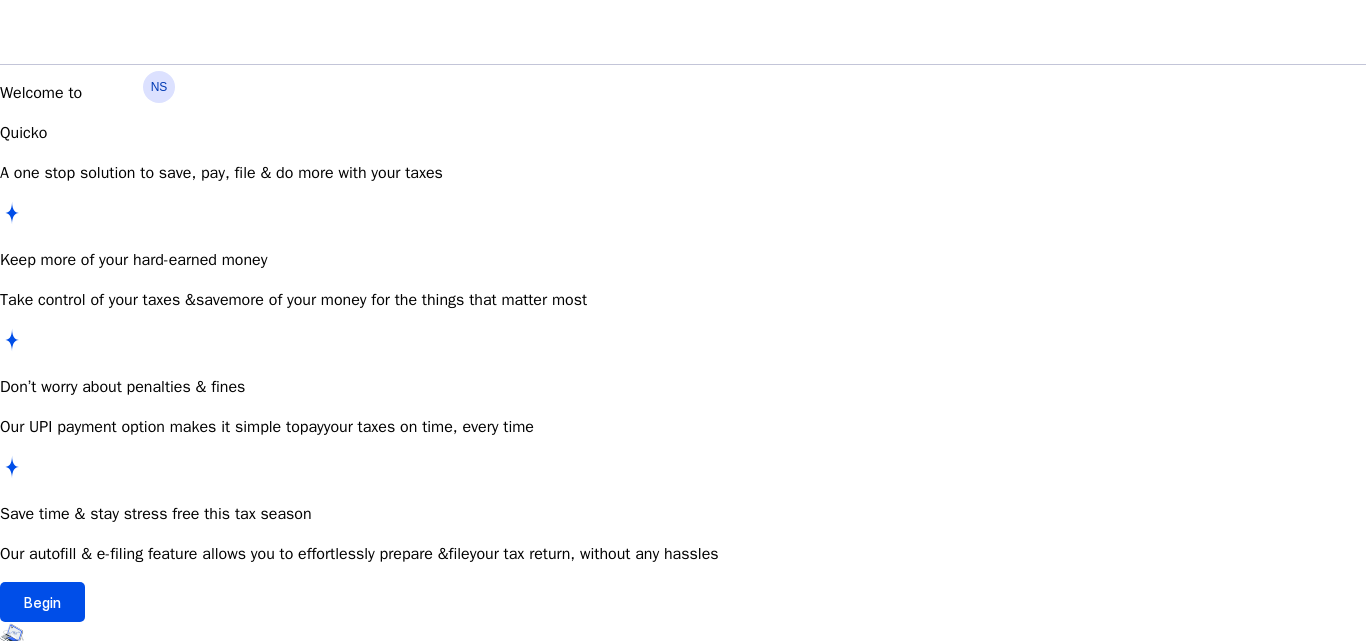 click on "NS  Welcome to   Quicko A one stop solution to save, pay, file & do more with your taxes Keep more of your hard-earned money Take control of your taxes &  save  more of your money for the things that matter most Don’t worry about penalties & fines Our UPI payment option makes it simple to  pay  your taxes on time, every time Save time & stay stress free this tax season Our autofill & e-filing feature allows you to effortlessly prepare &  file  your tax return, without any hassles Begin" at bounding box center (683, 326) 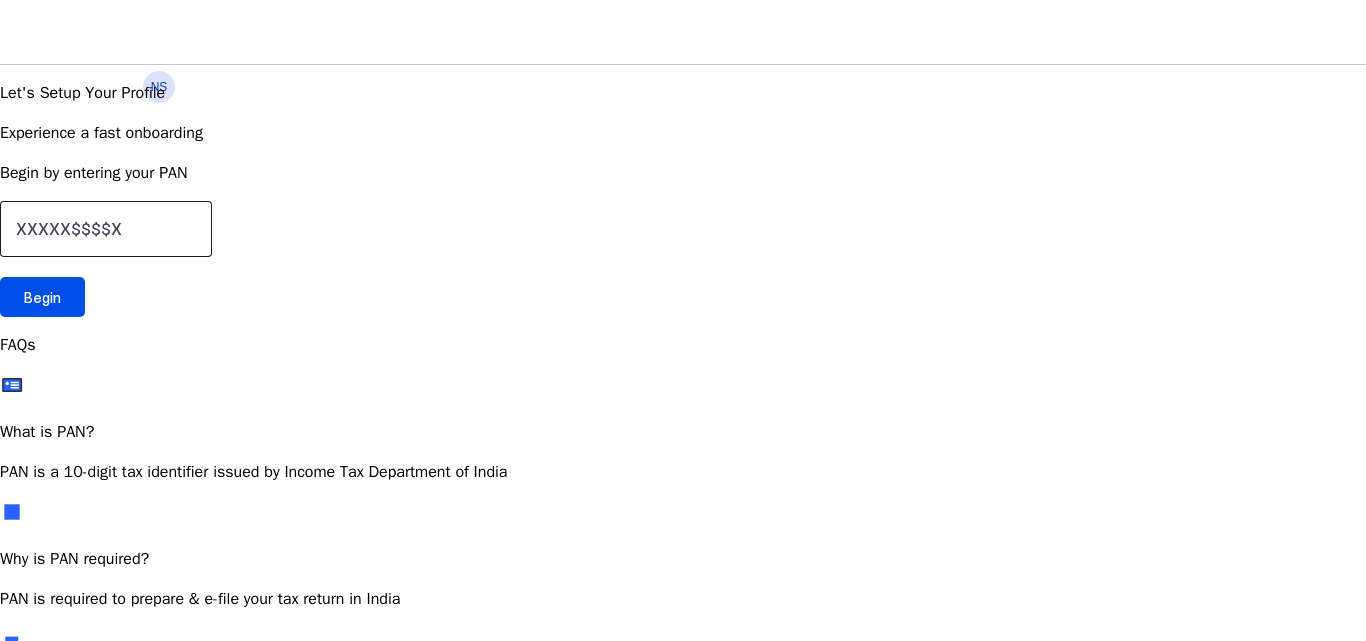 click at bounding box center [106, 229] 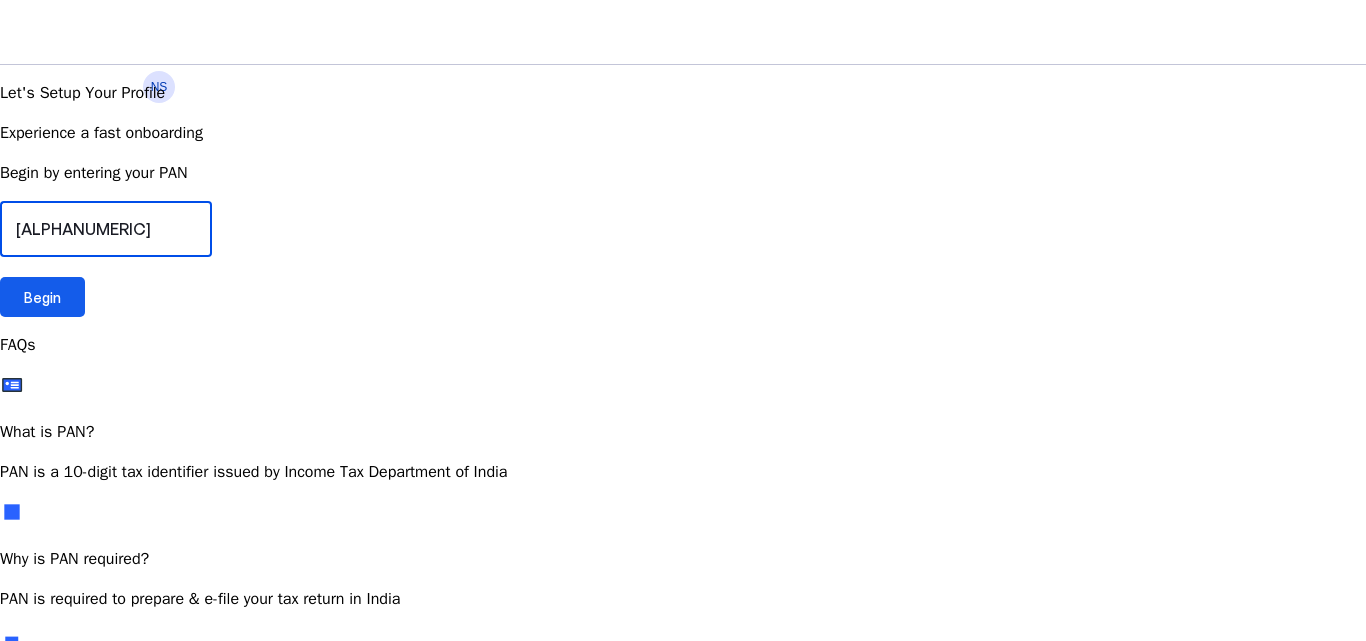 type on "[ALPHANUMERIC]" 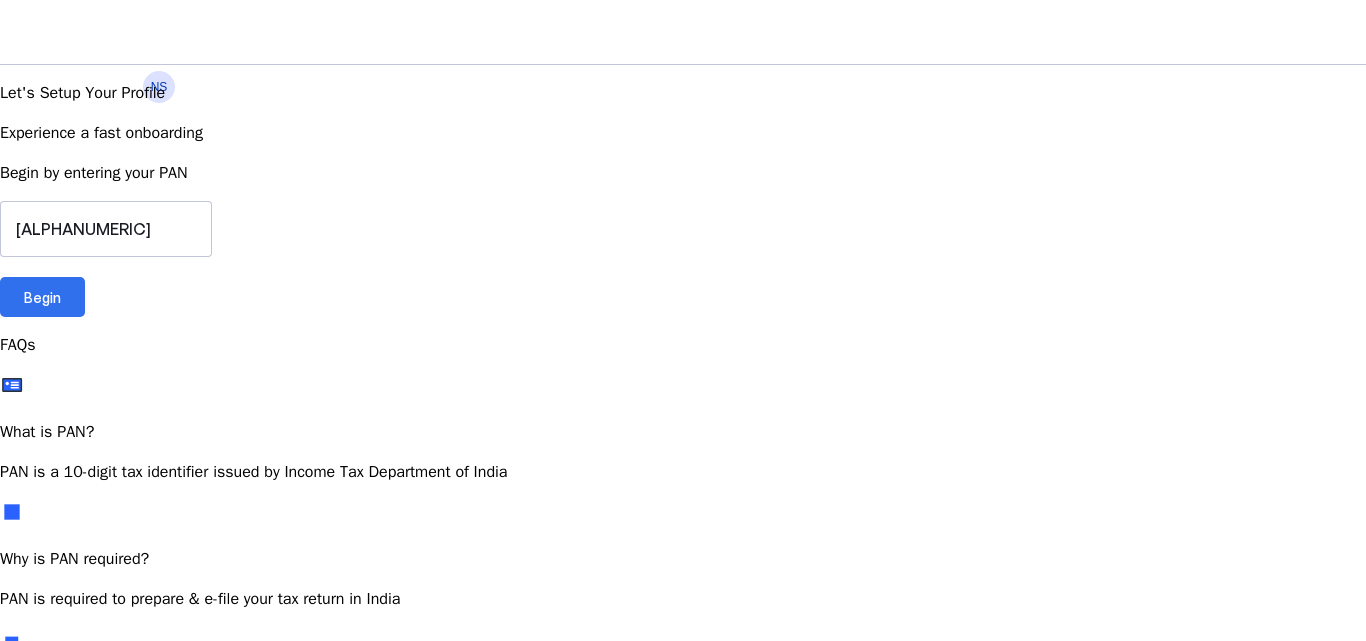click at bounding box center [42, 297] 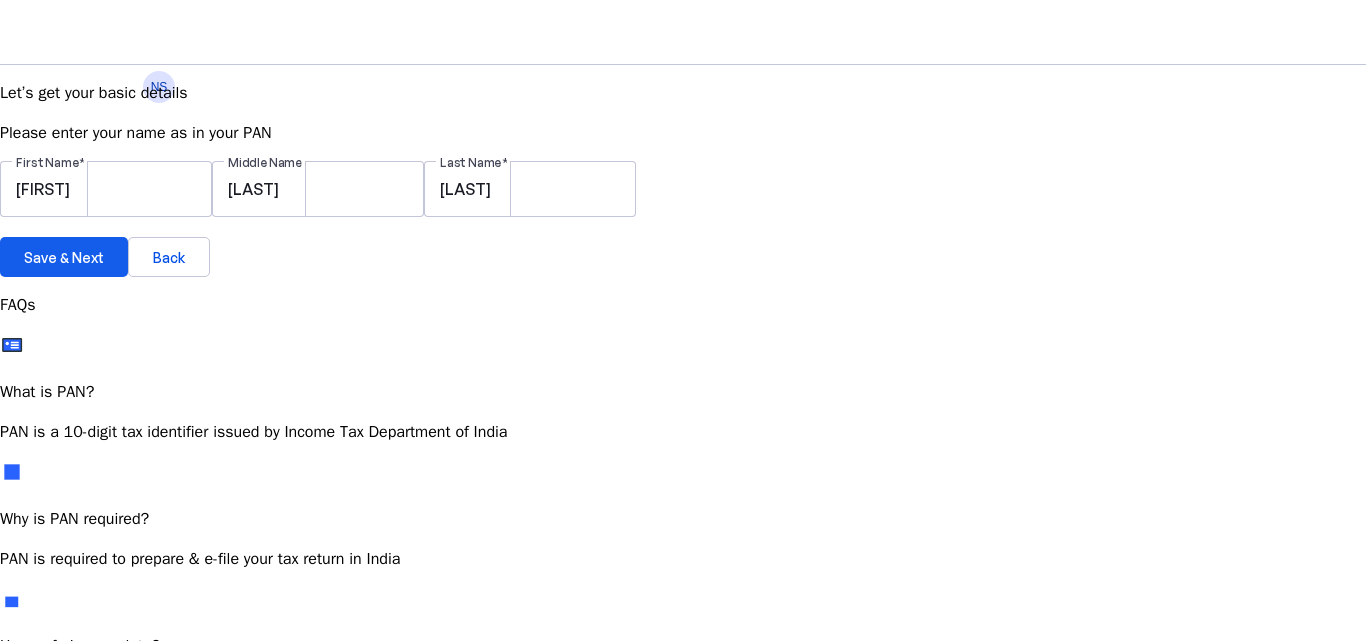 click on "Save & Next" at bounding box center [64, 257] 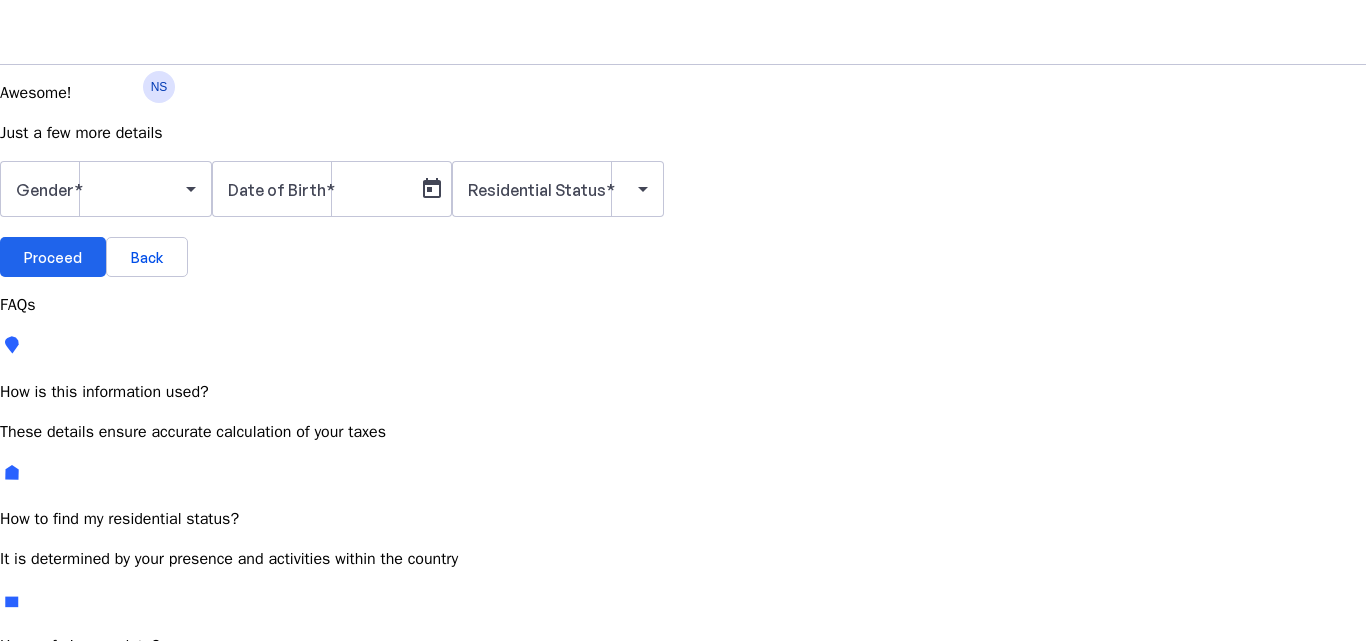 click at bounding box center [53, 257] 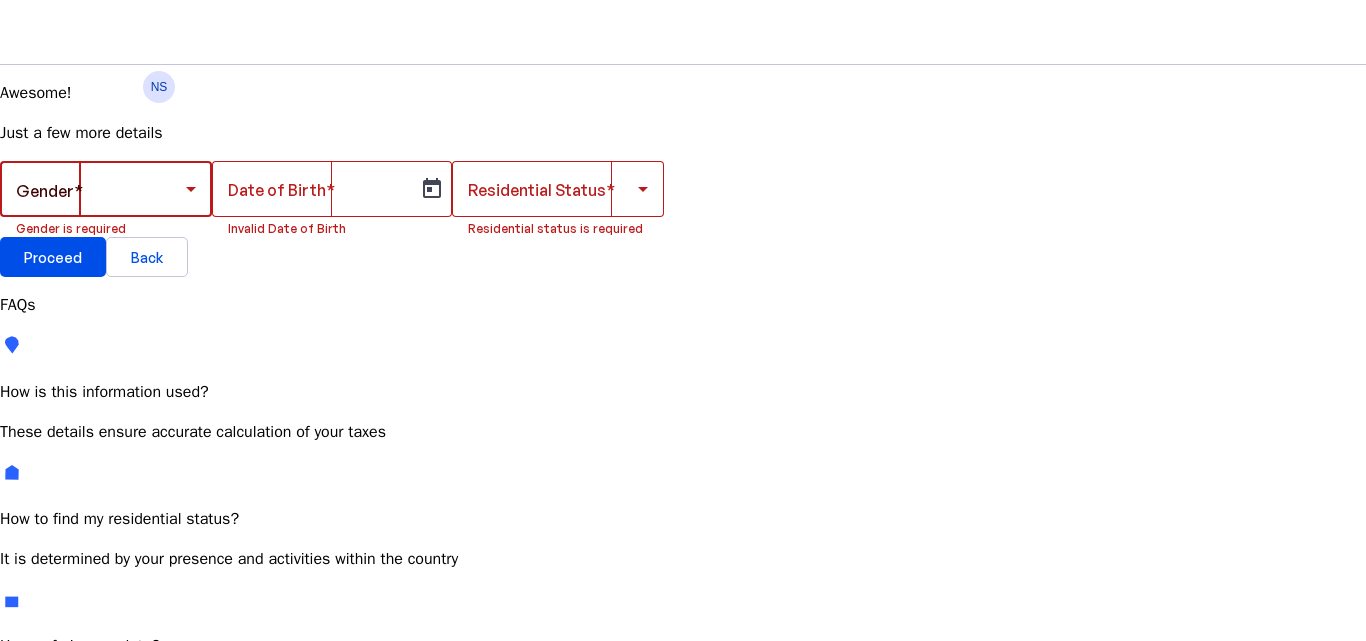 click at bounding box center [191, 189] 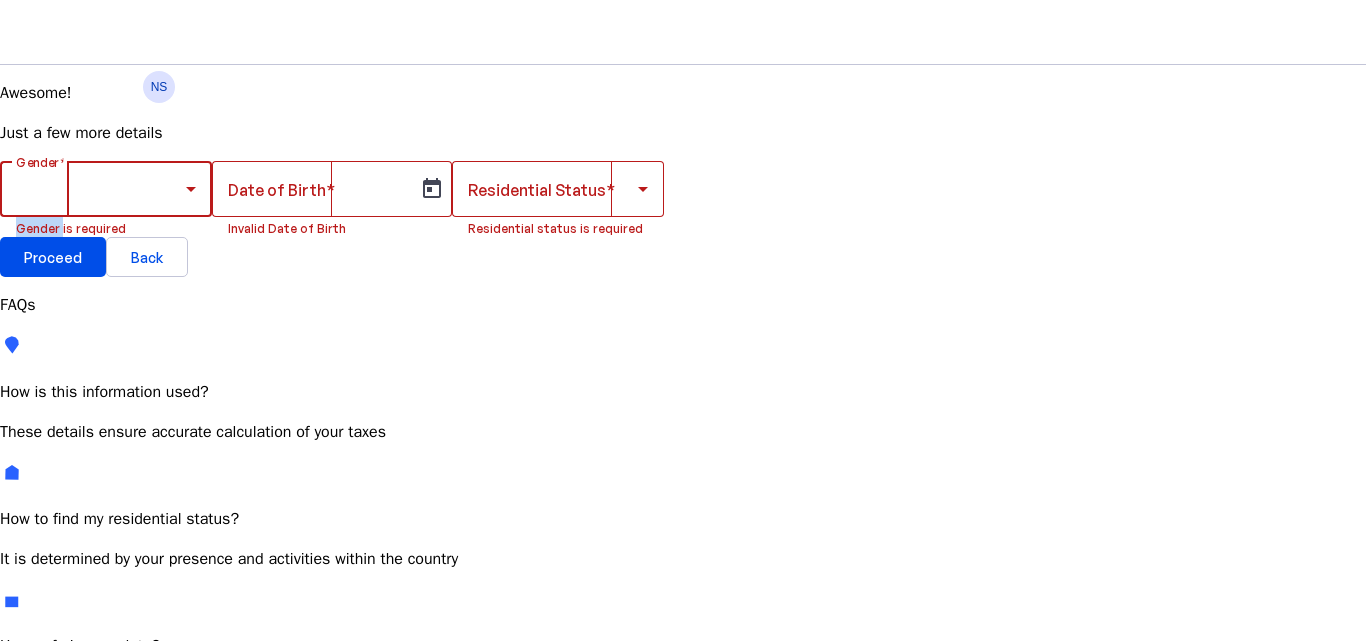 click on "Male" at bounding box center [154, 746] 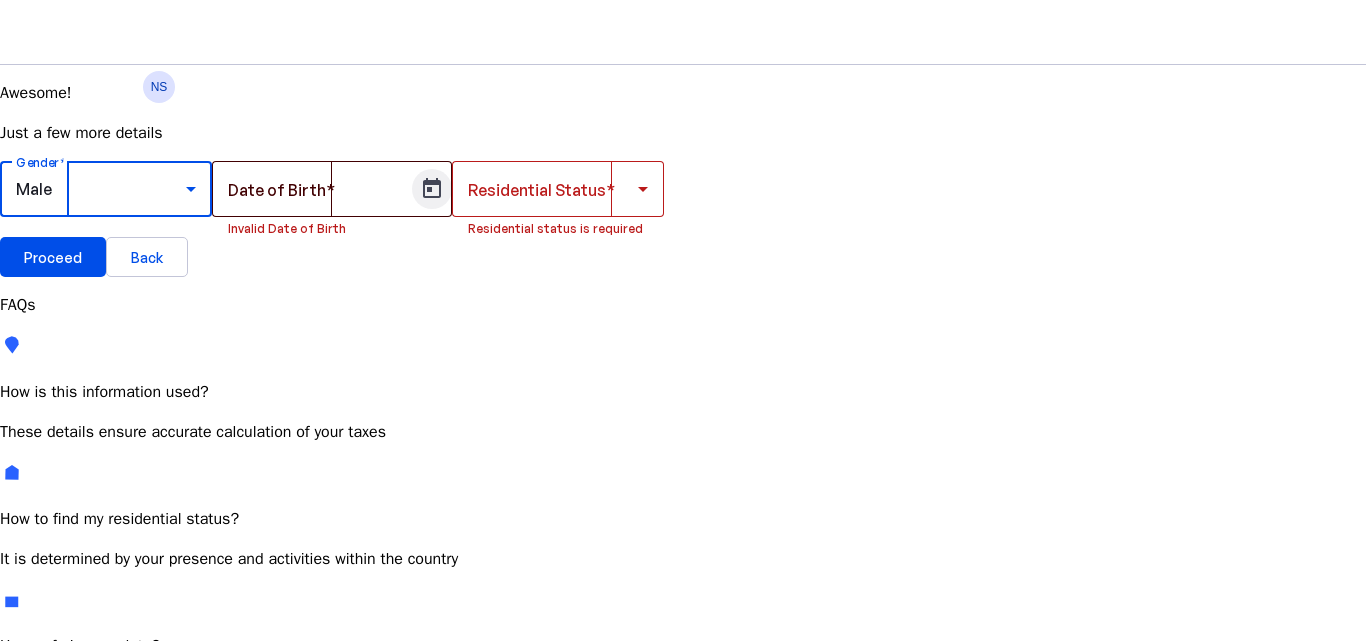 click at bounding box center (432, 189) 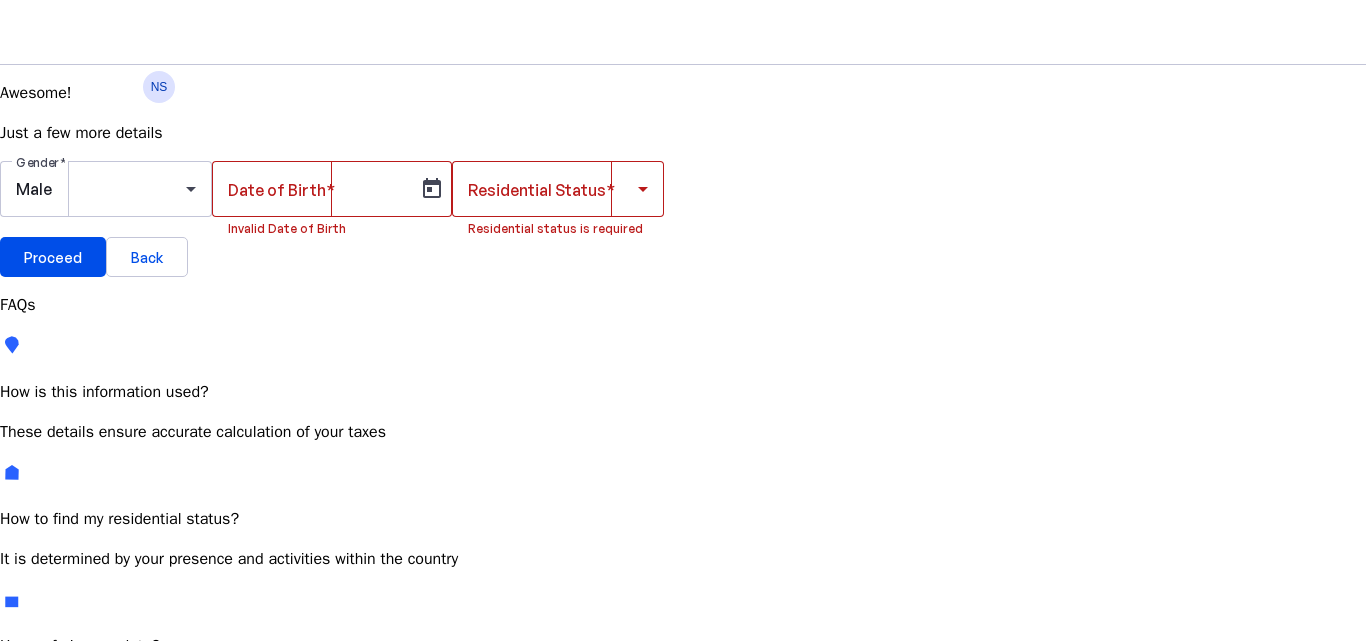 click on "[MONTH] [YEAR]" at bounding box center (147, 755) 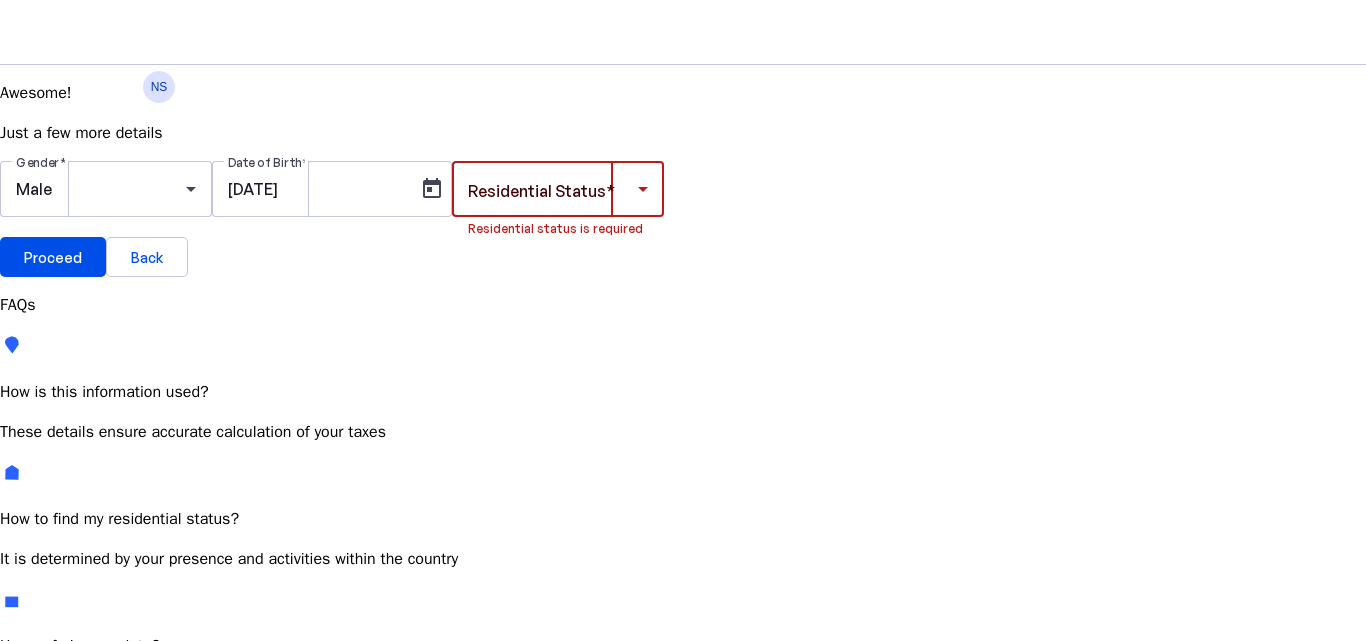click at bounding box center (643, 189) 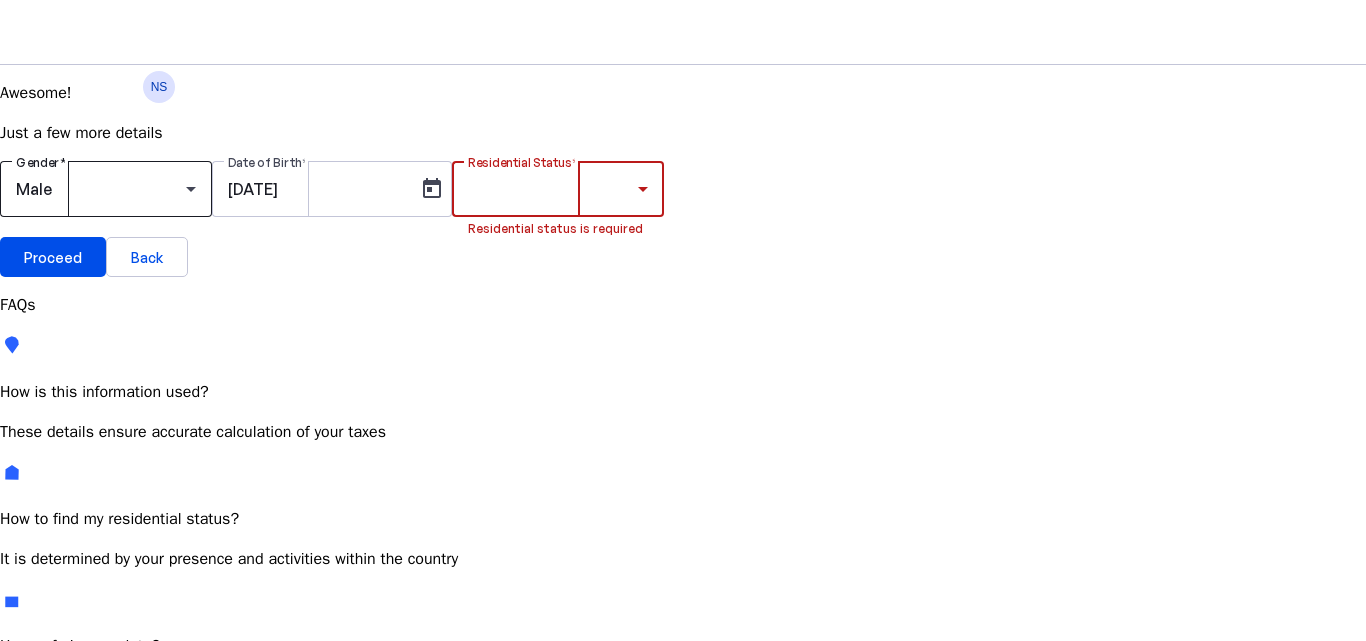 click on "Resident" at bounding box center (72, 748) 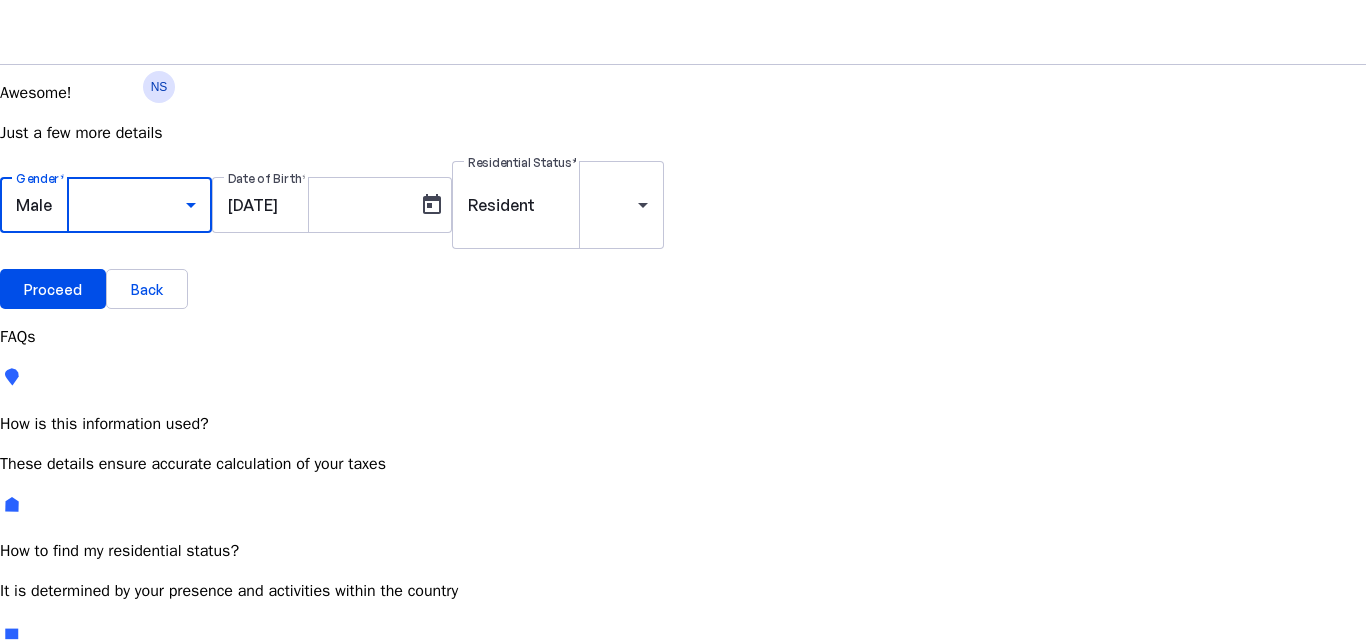 click at bounding box center (683, 746) 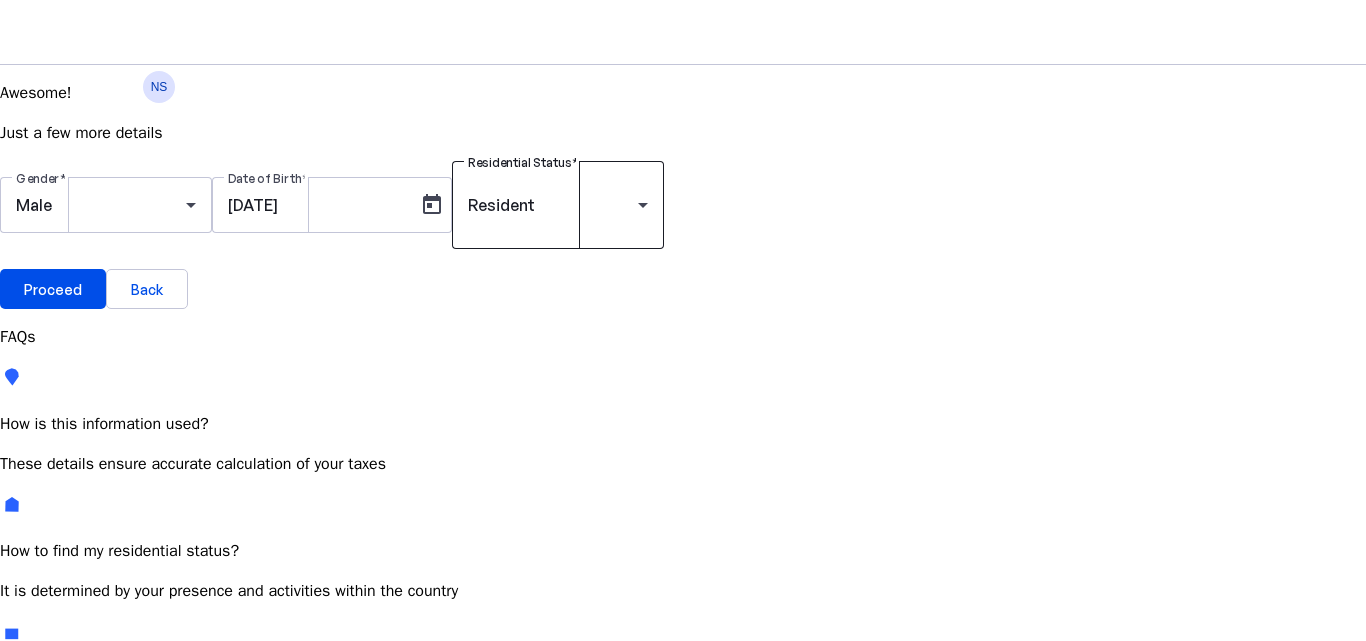 click at bounding box center [643, 205] 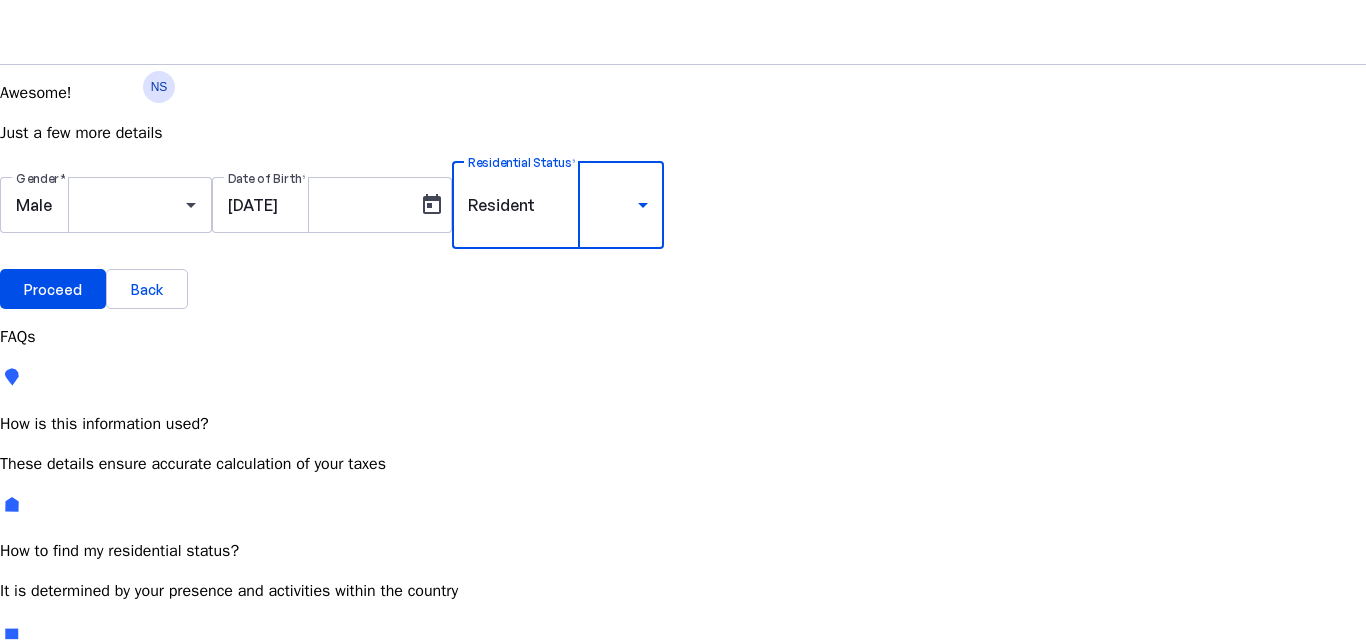 click on "Most Common" at bounding box center [72, 816] 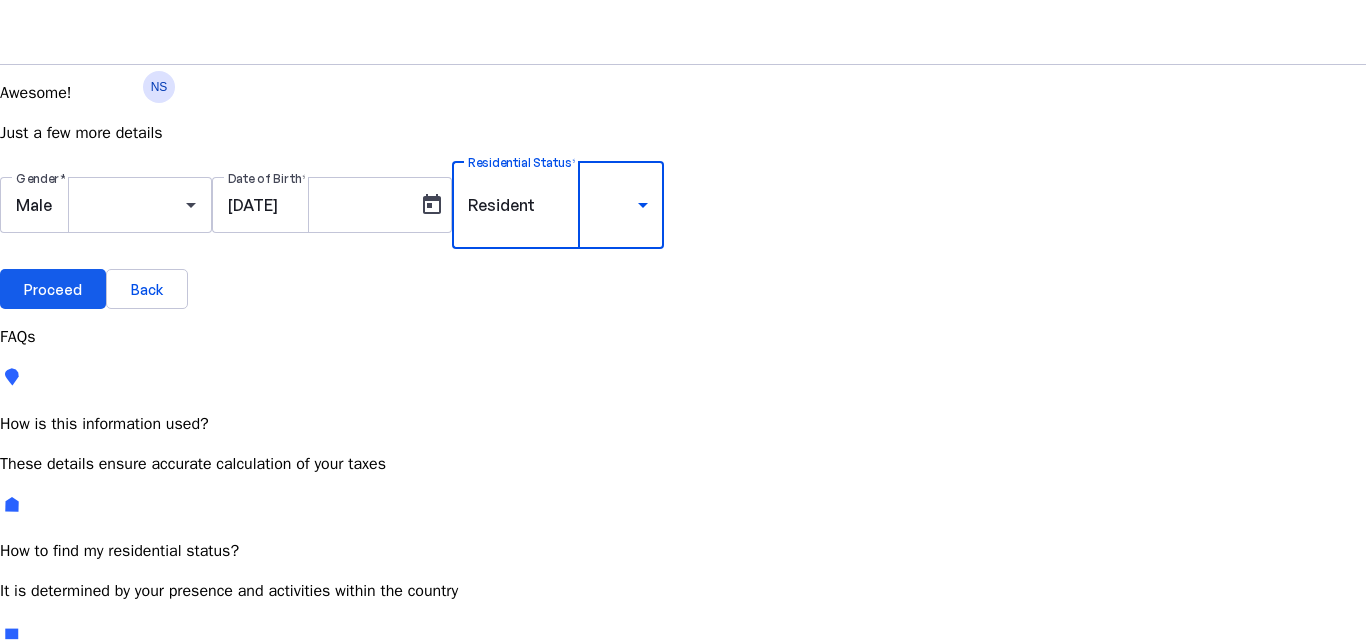 click on "Proceed" at bounding box center [53, 289] 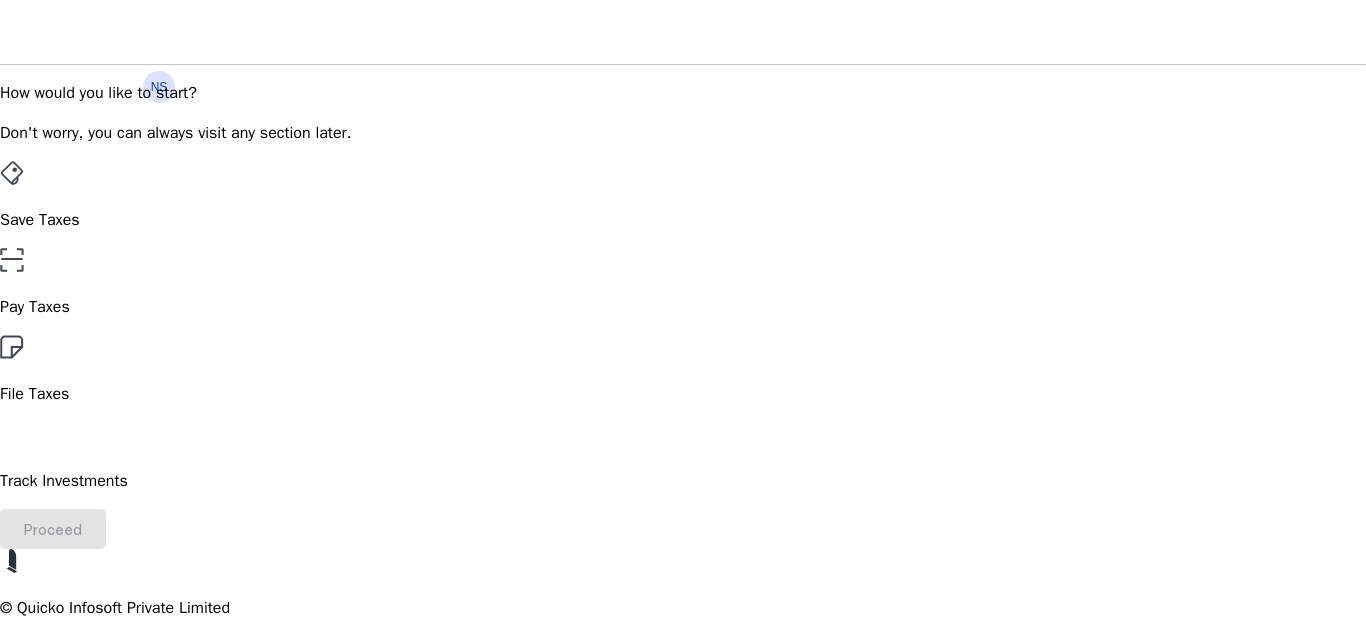click on "File Taxes" at bounding box center (683, 370) 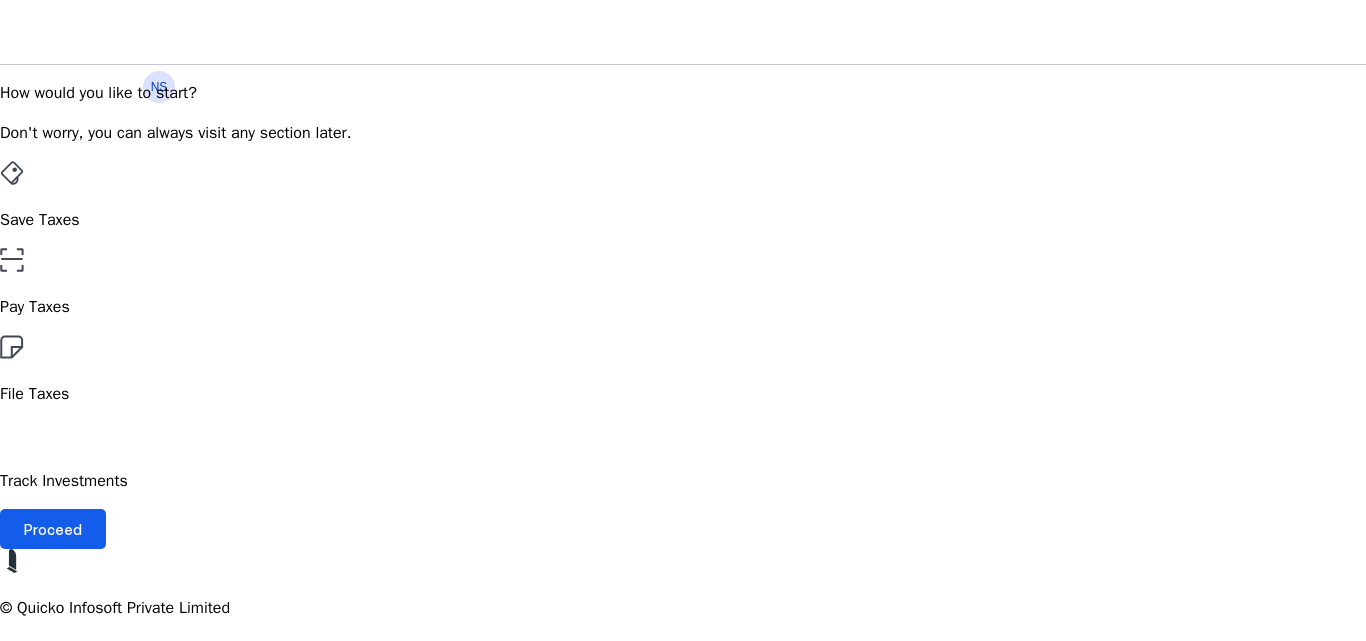 click on "Proceed" at bounding box center (53, 529) 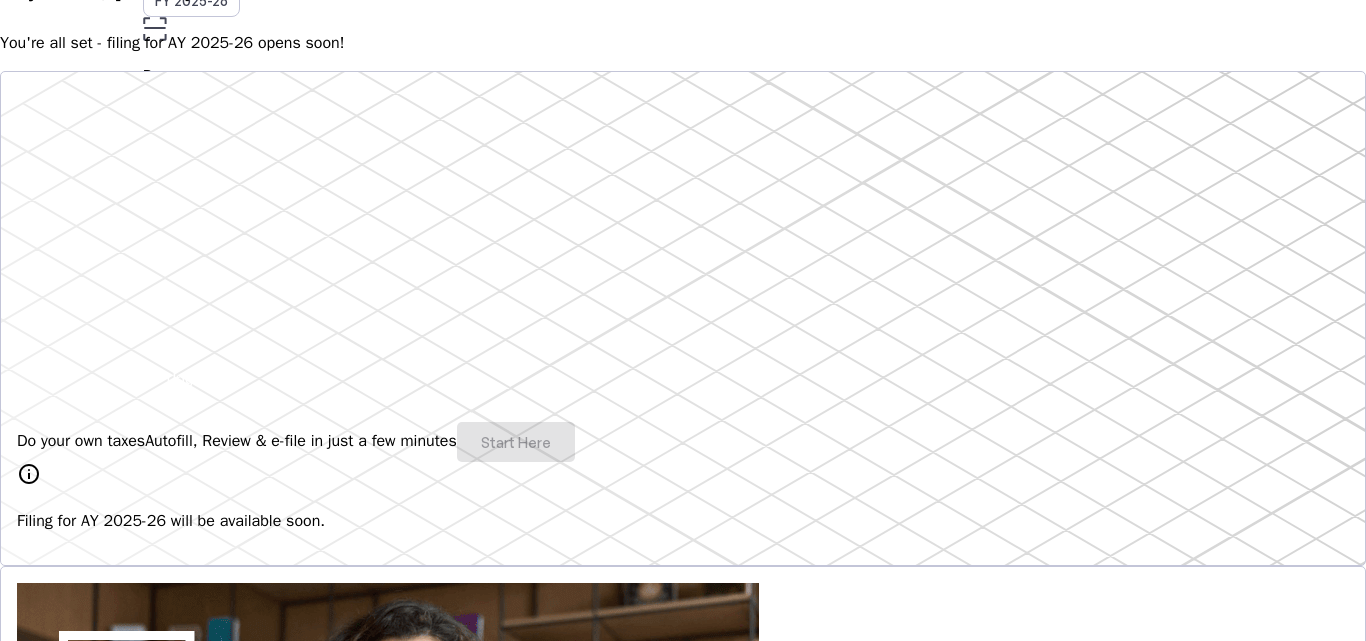 scroll, scrollTop: 200, scrollLeft: 0, axis: vertical 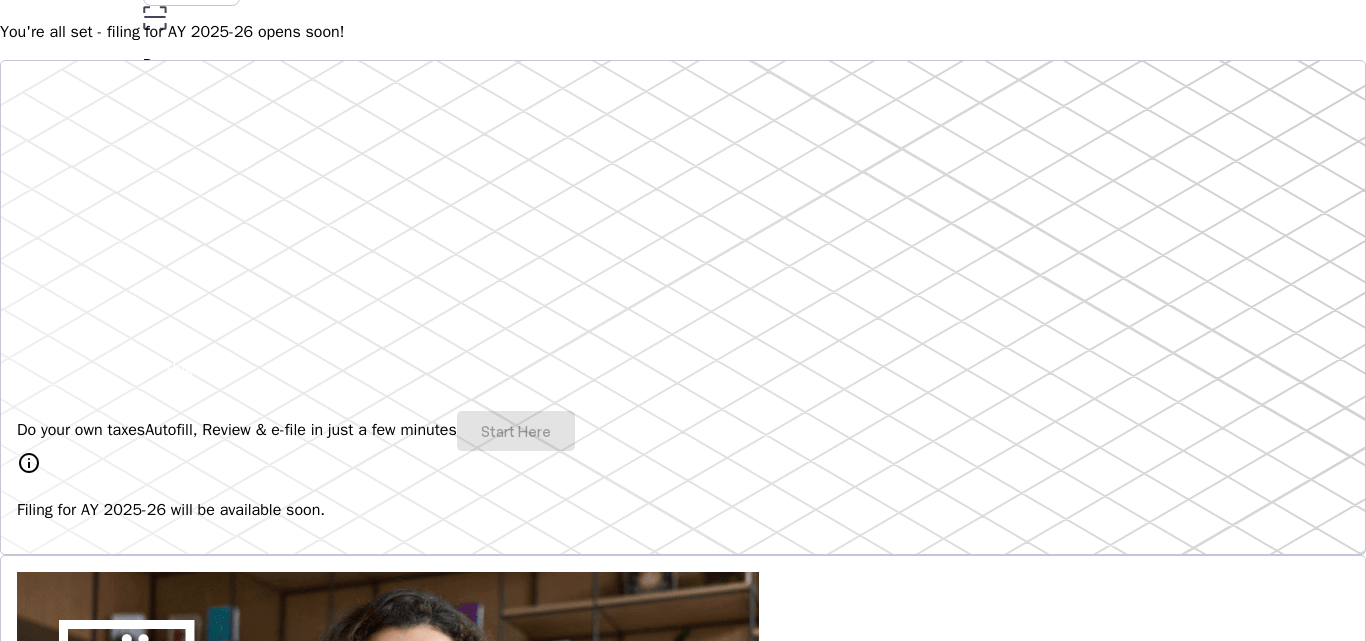 click on "Do your own taxes   Autofill, Review & e-file in just a few minutes   Start Here" at bounding box center (683, 431) 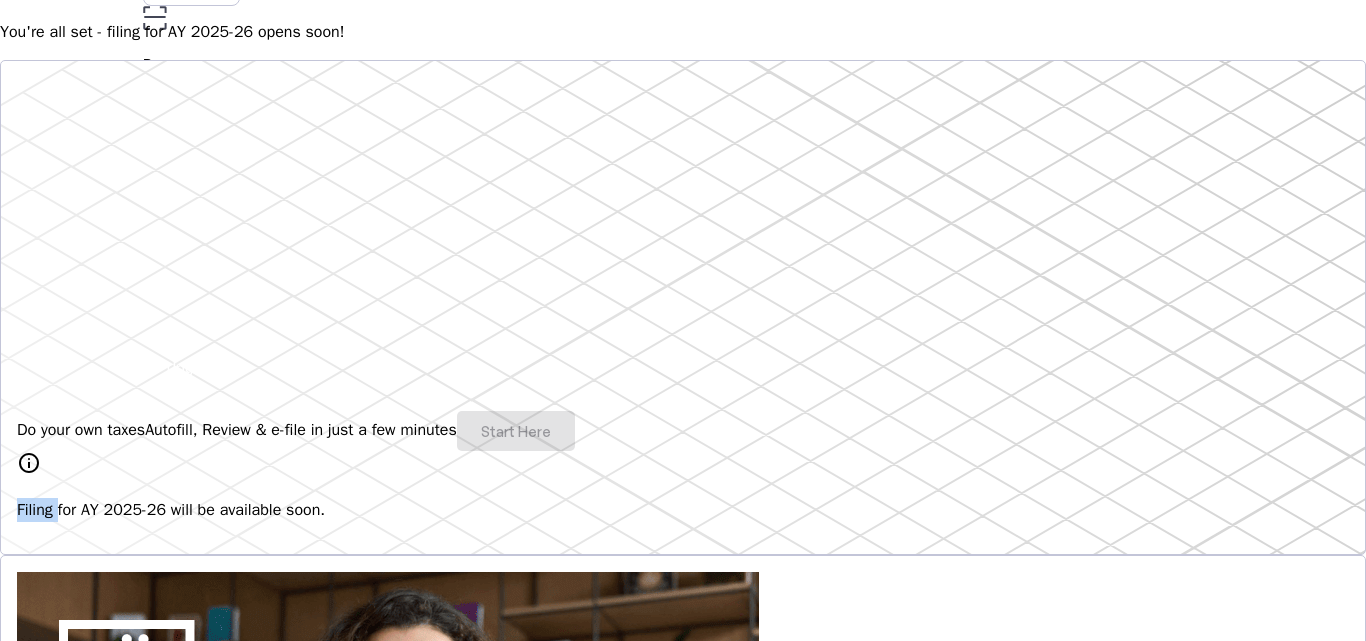 click on "Do your own taxes   Autofill, Review & e-file in just a few minutes   Start Here" at bounding box center [683, 431] 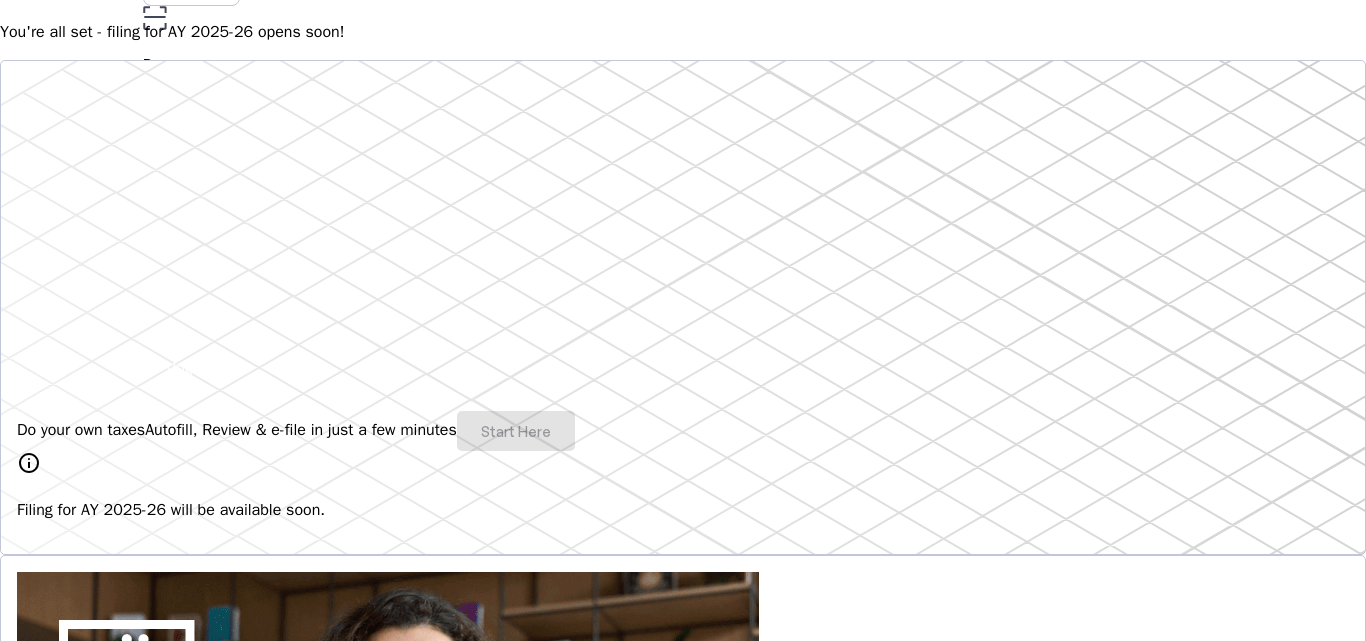 click on "Do your own taxes   Autofill, Review & e-file in just a few minutes   Start Here" at bounding box center [683, 431] 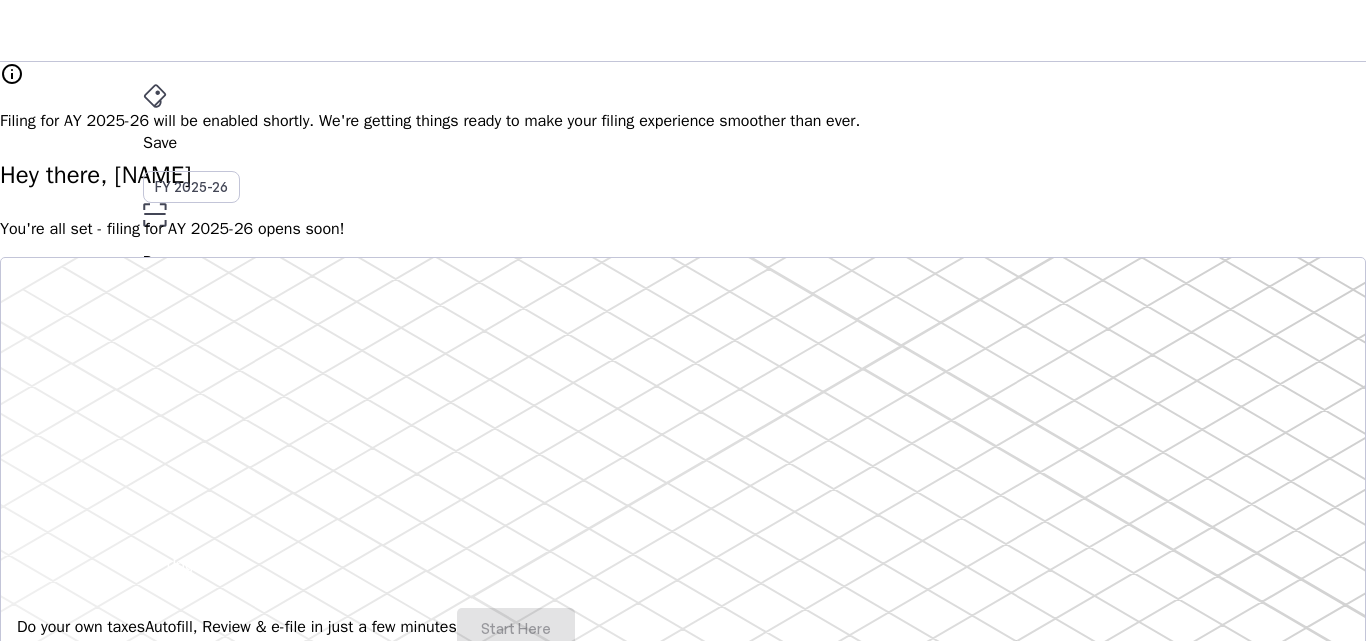 scroll, scrollTop: 0, scrollLeft: 0, axis: both 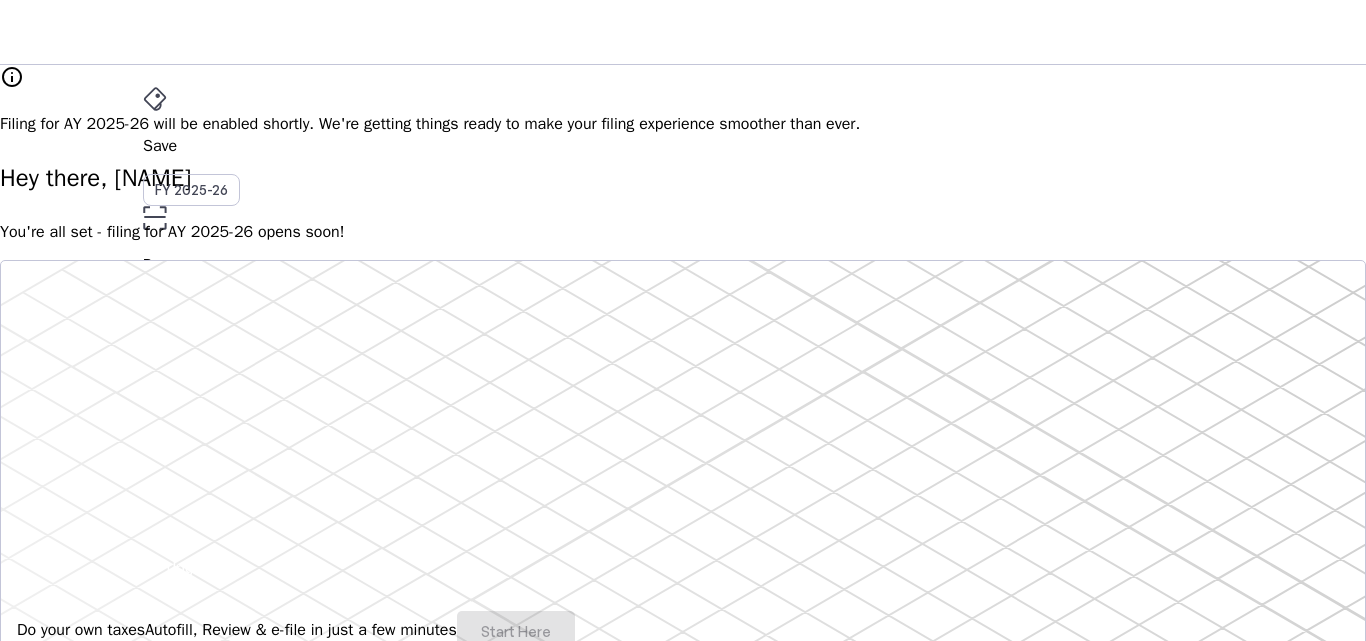 click on "arrow_drop_down" at bounding box center (155, 480) 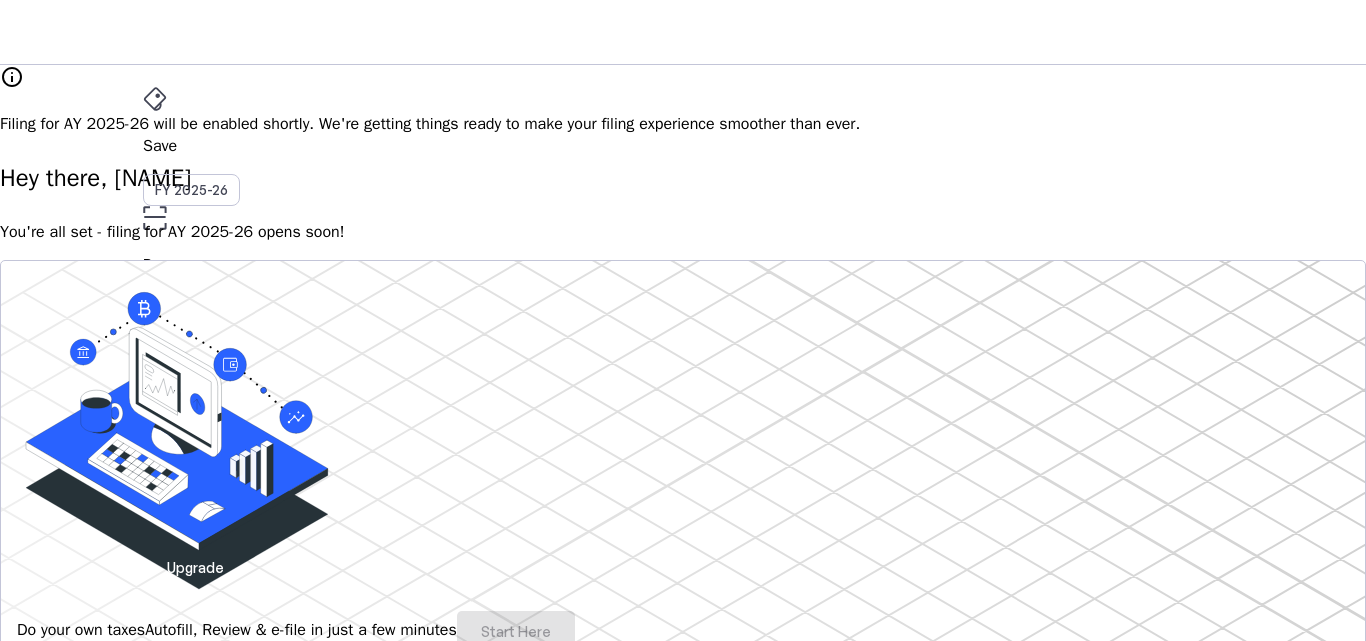 click on "My Account" at bounding box center (158, 3626) 